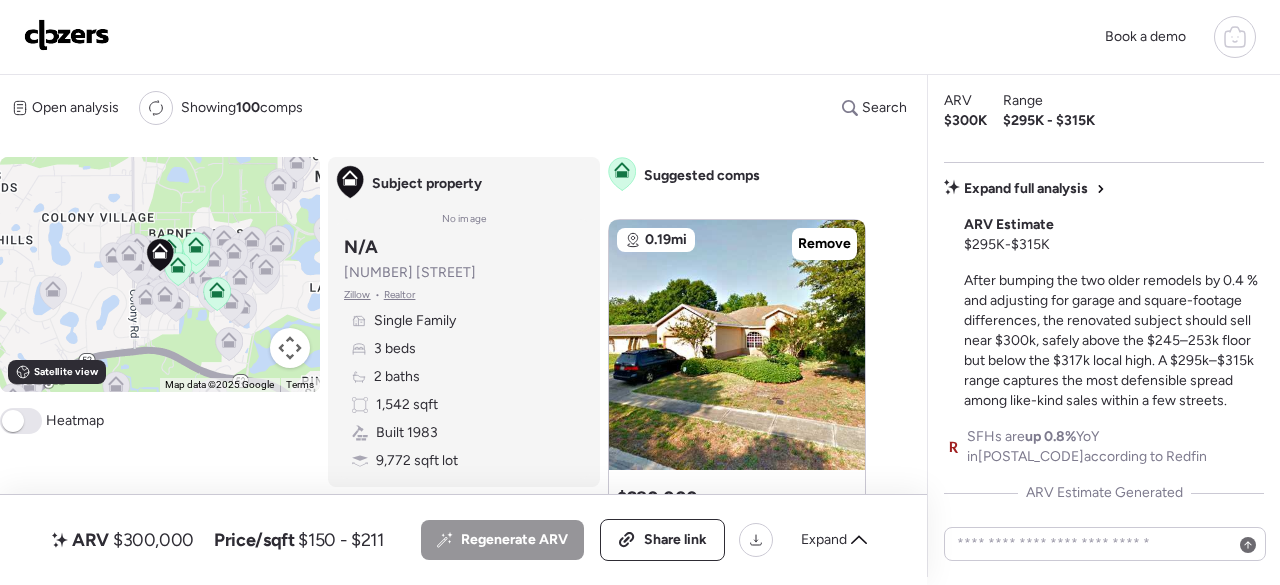 scroll, scrollTop: 0, scrollLeft: 0, axis: both 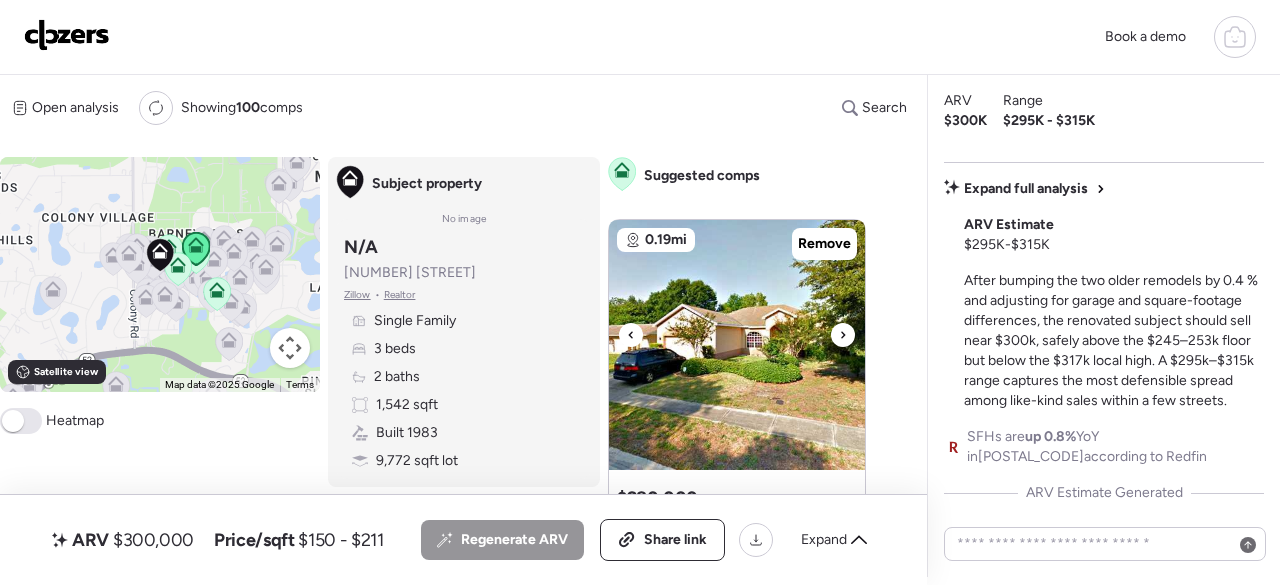 click 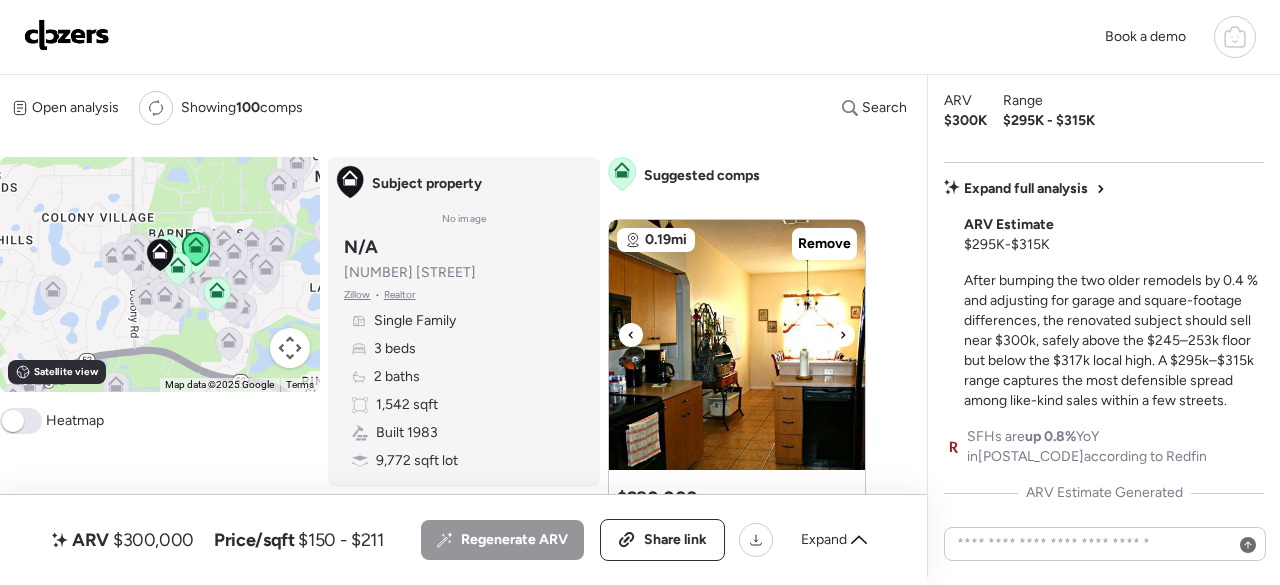 click 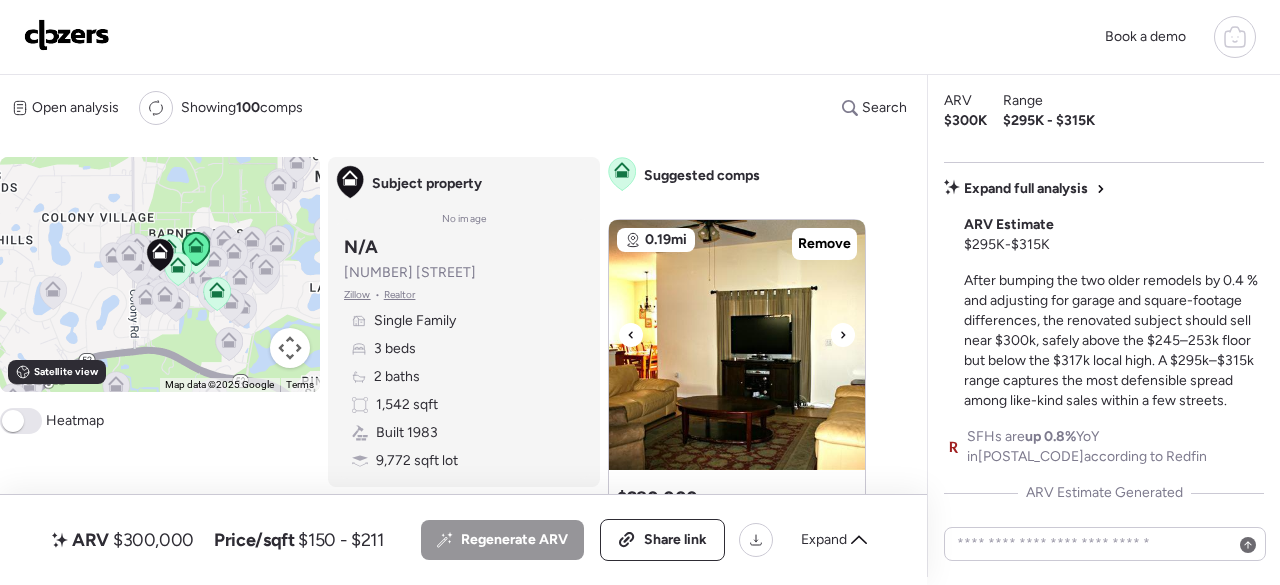 click 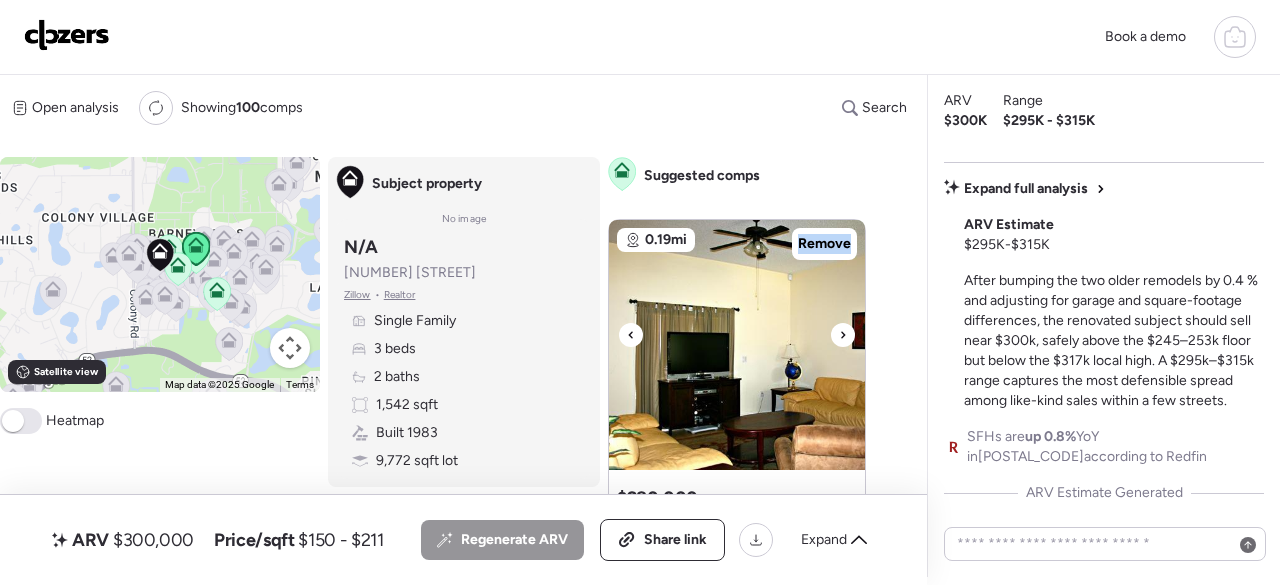 click 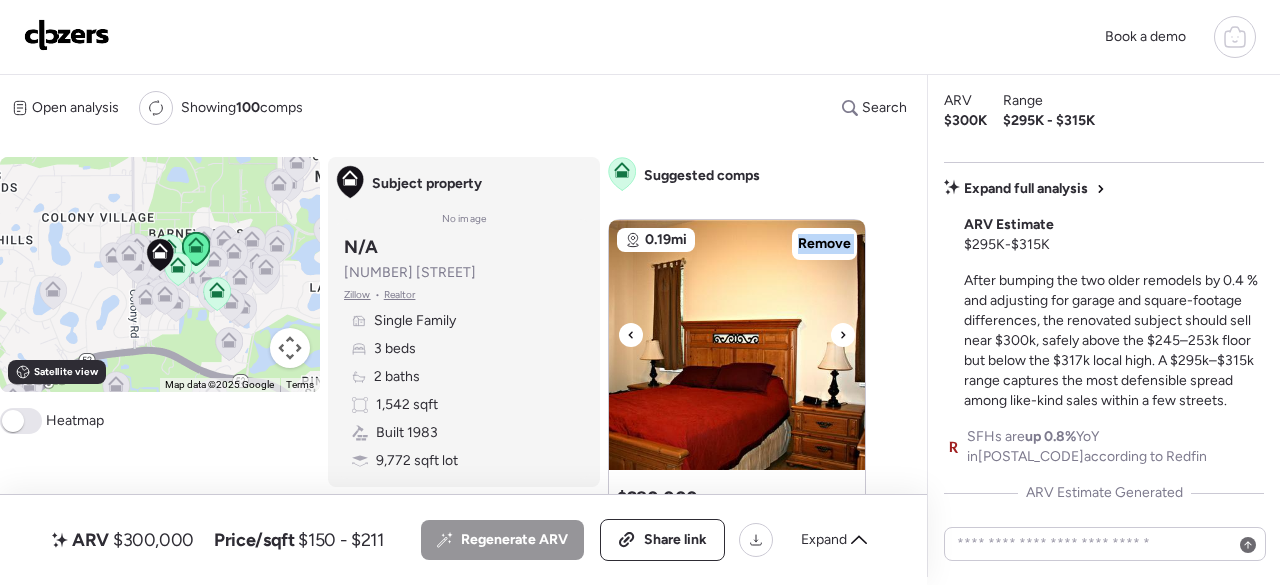 click 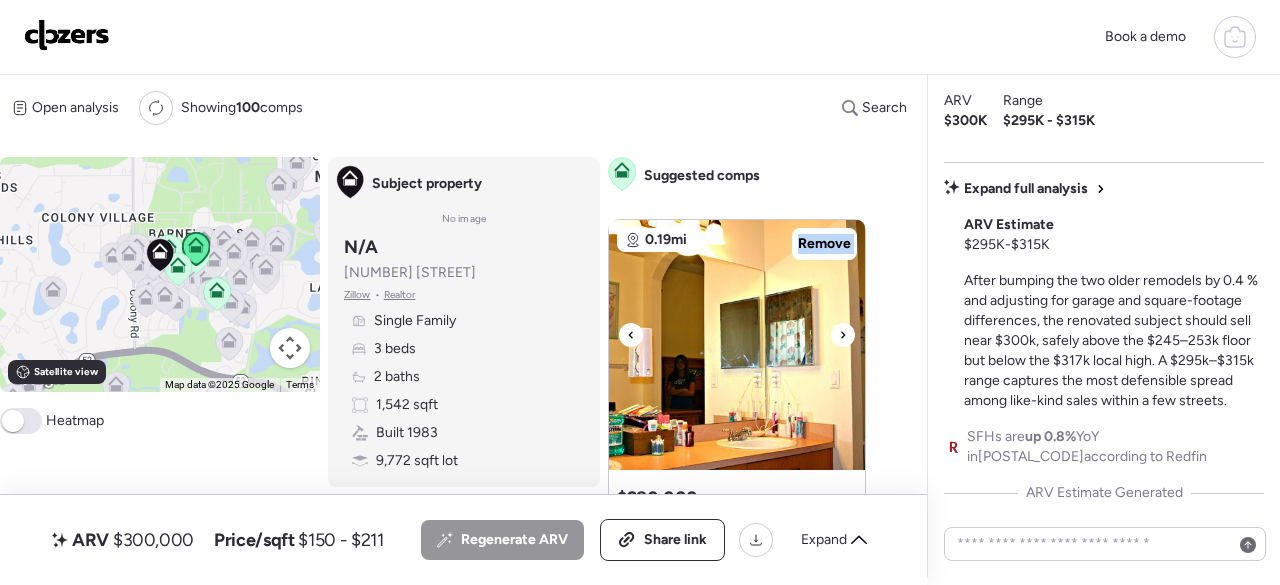 click 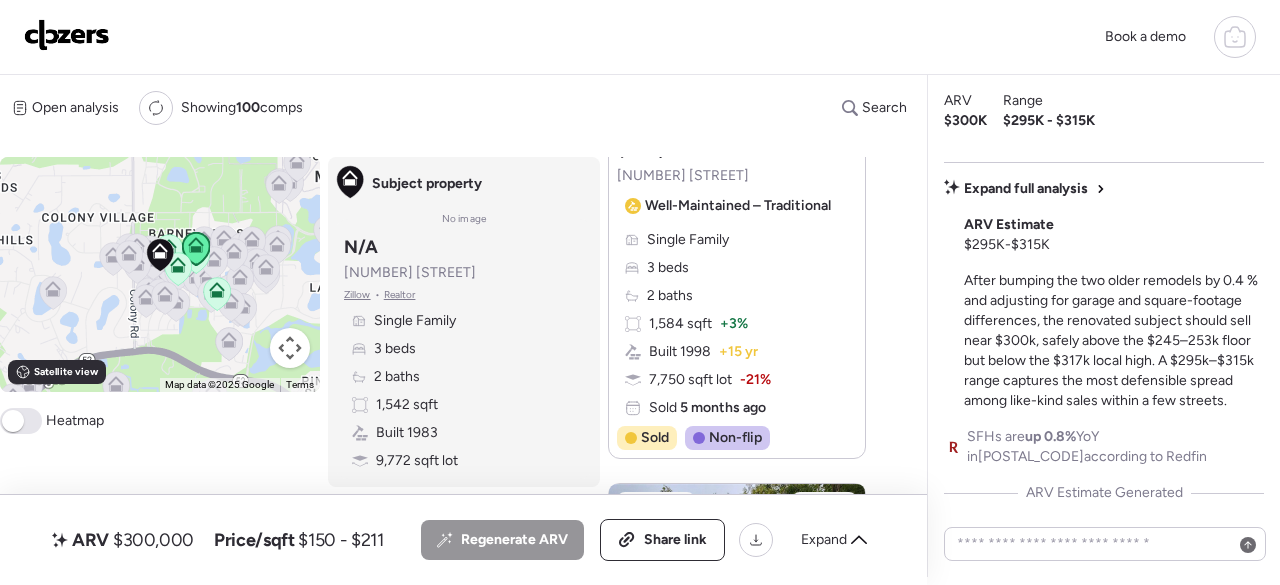 scroll, scrollTop: 400, scrollLeft: 0, axis: vertical 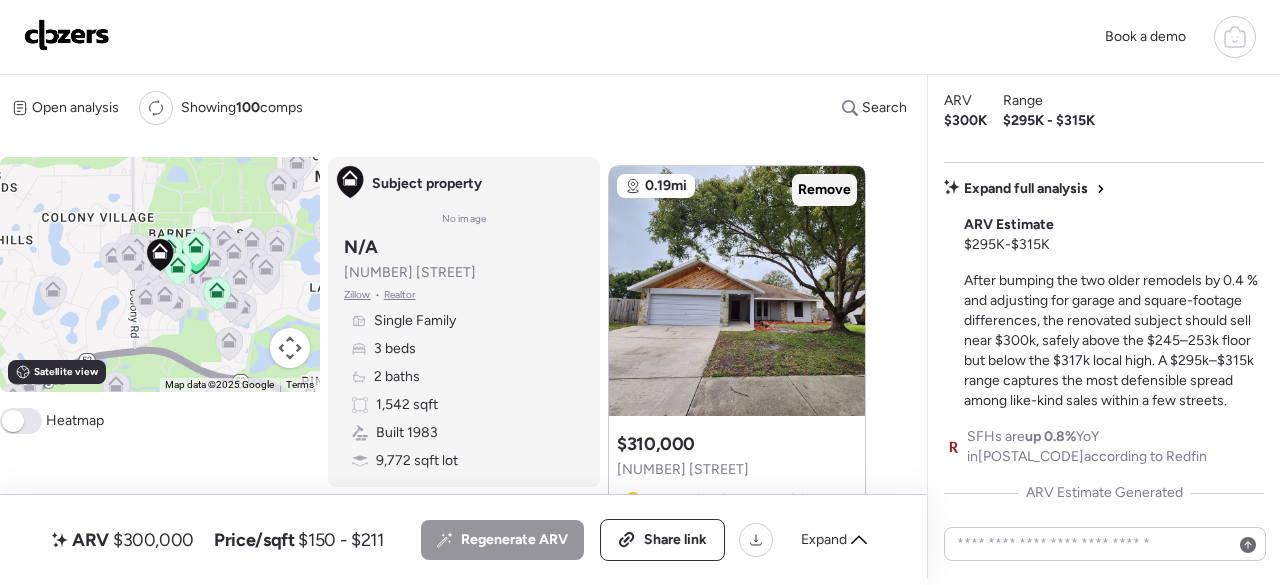 click on "Remove" at bounding box center (824, 190) 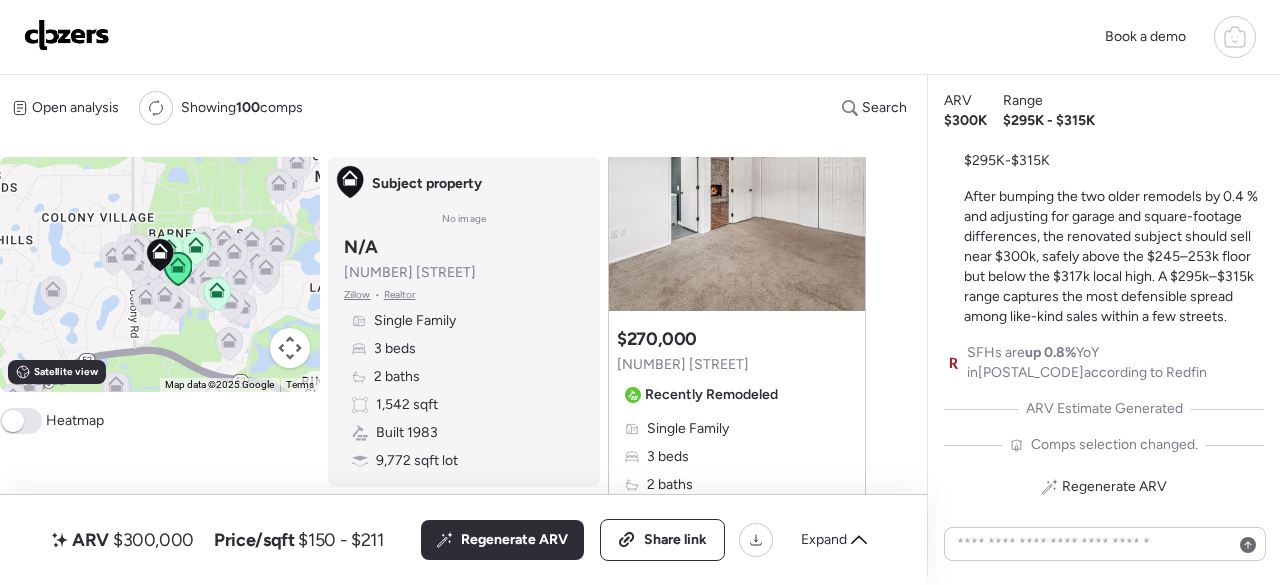 scroll, scrollTop: 2800, scrollLeft: 0, axis: vertical 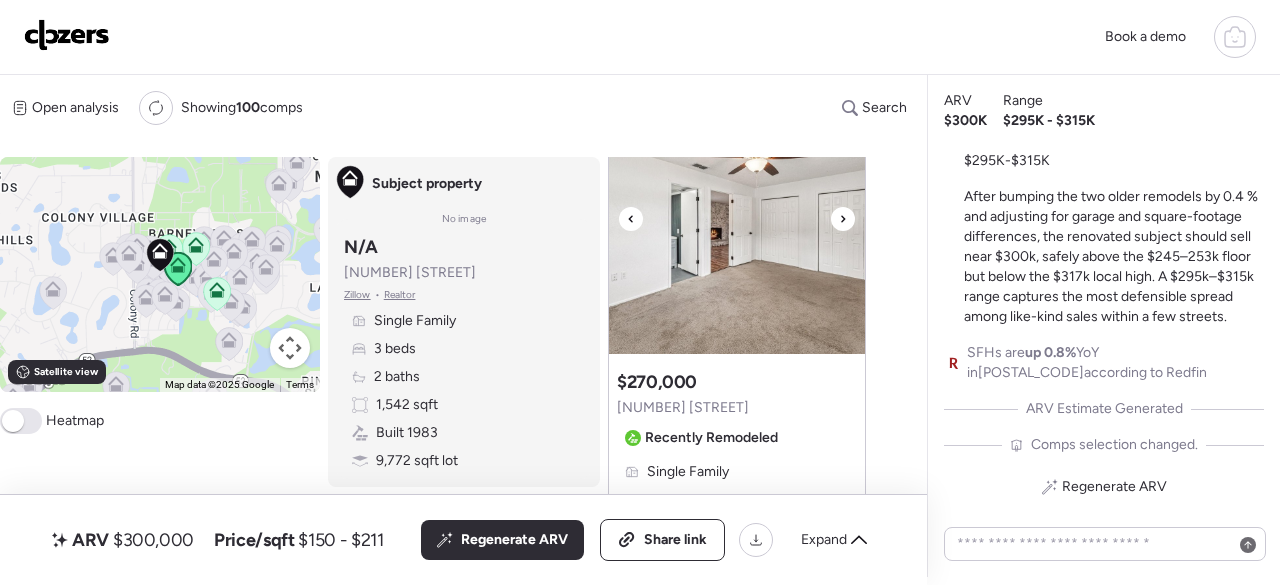 click 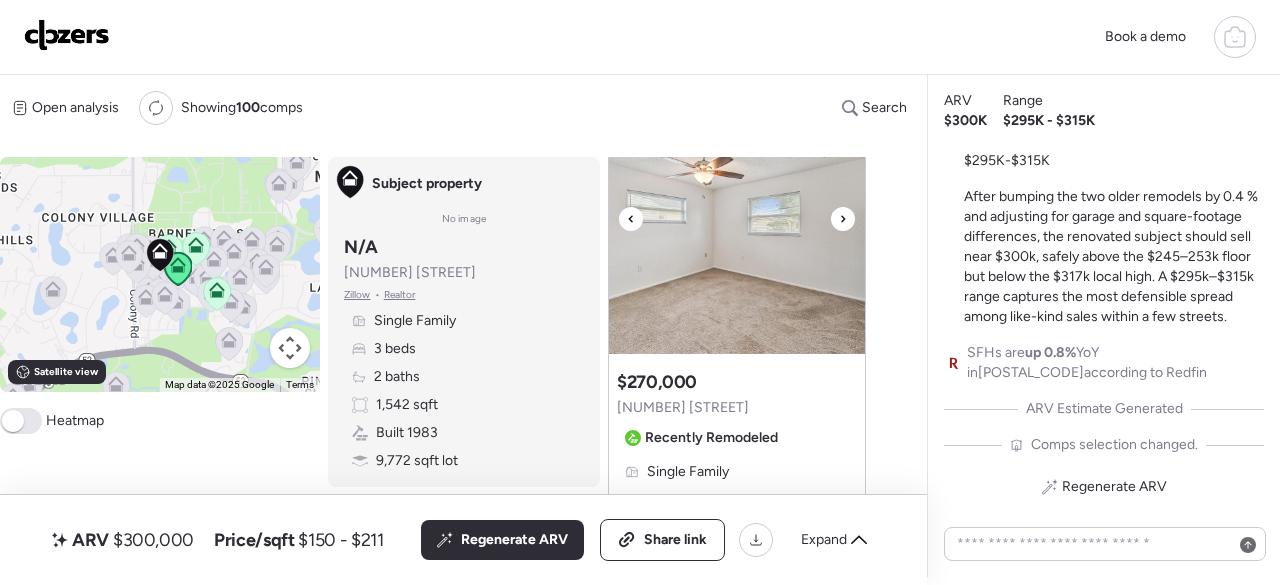 click 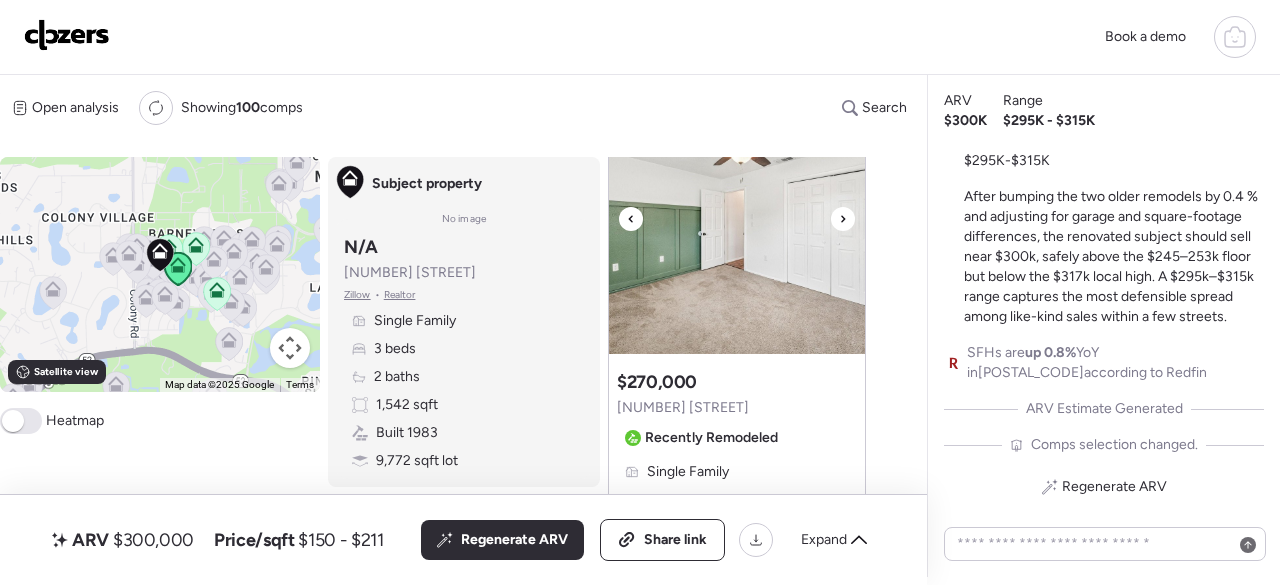 click 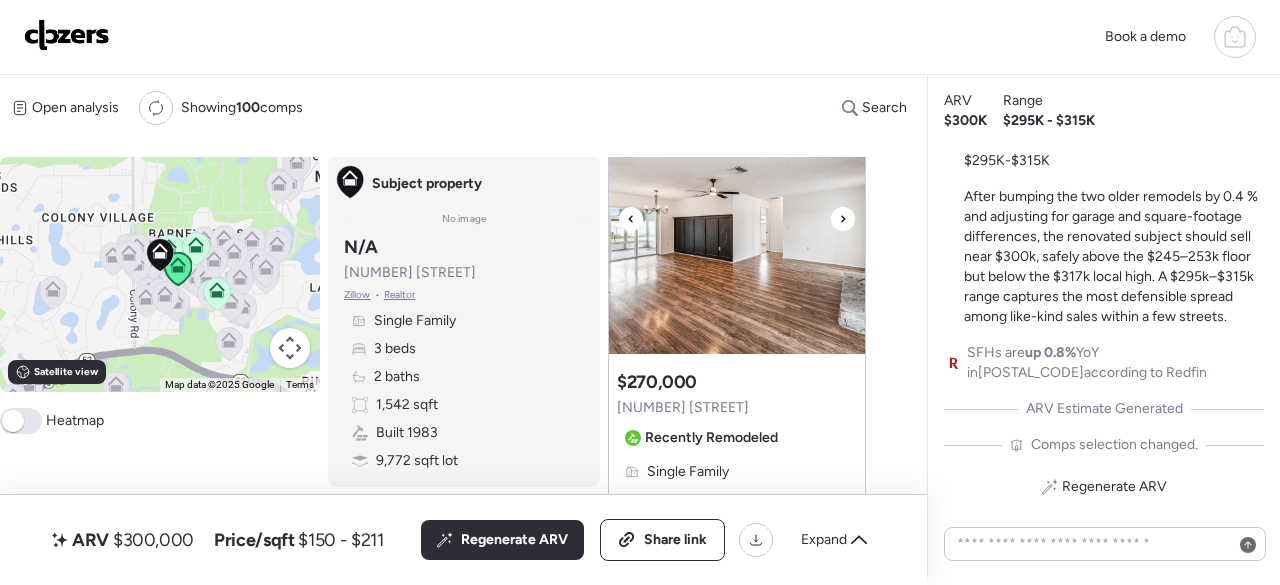 click 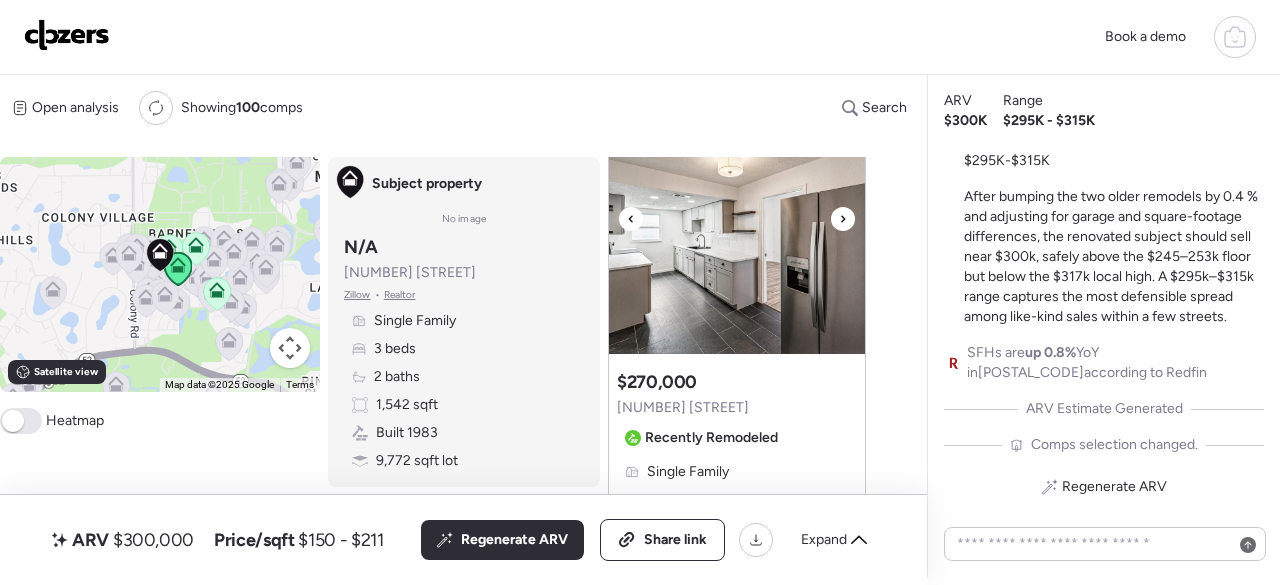 click 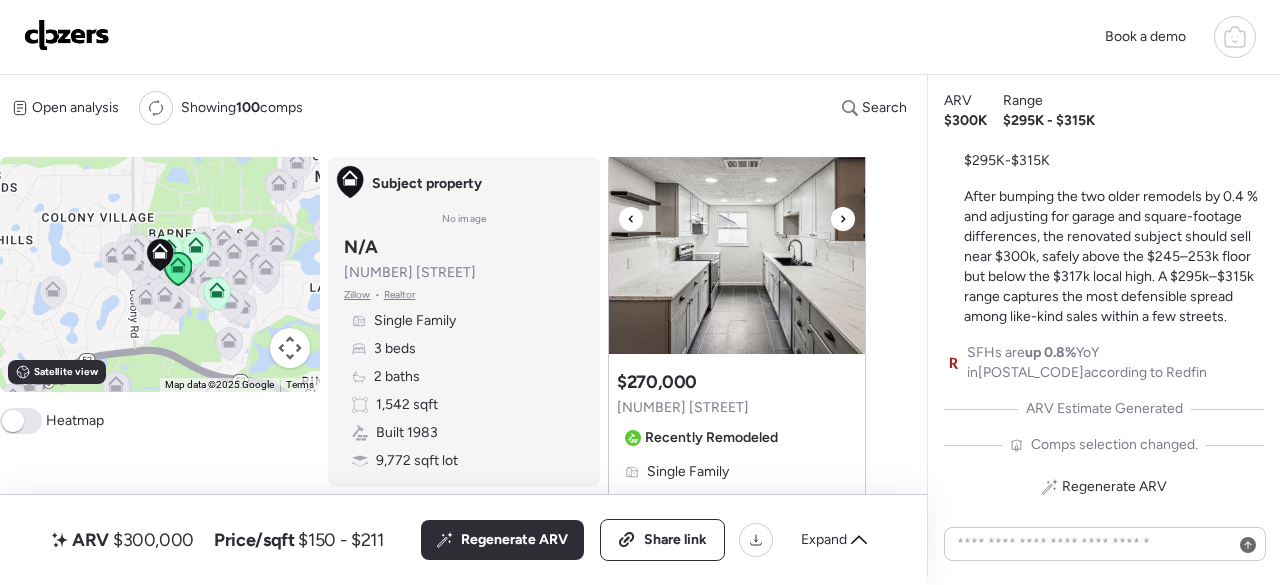 click 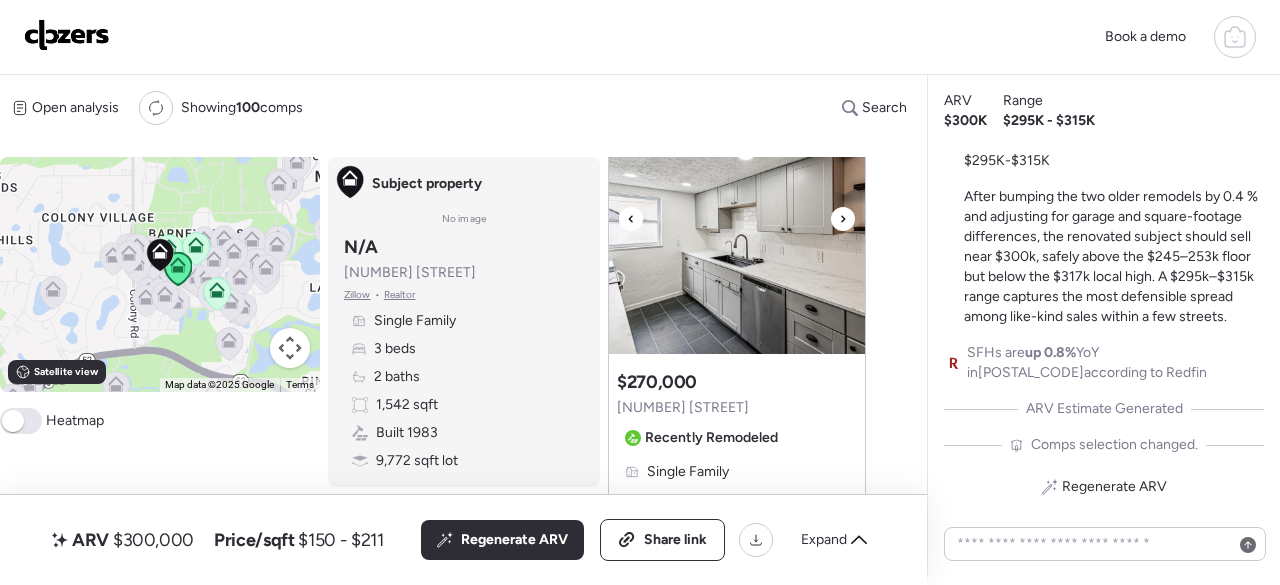 click 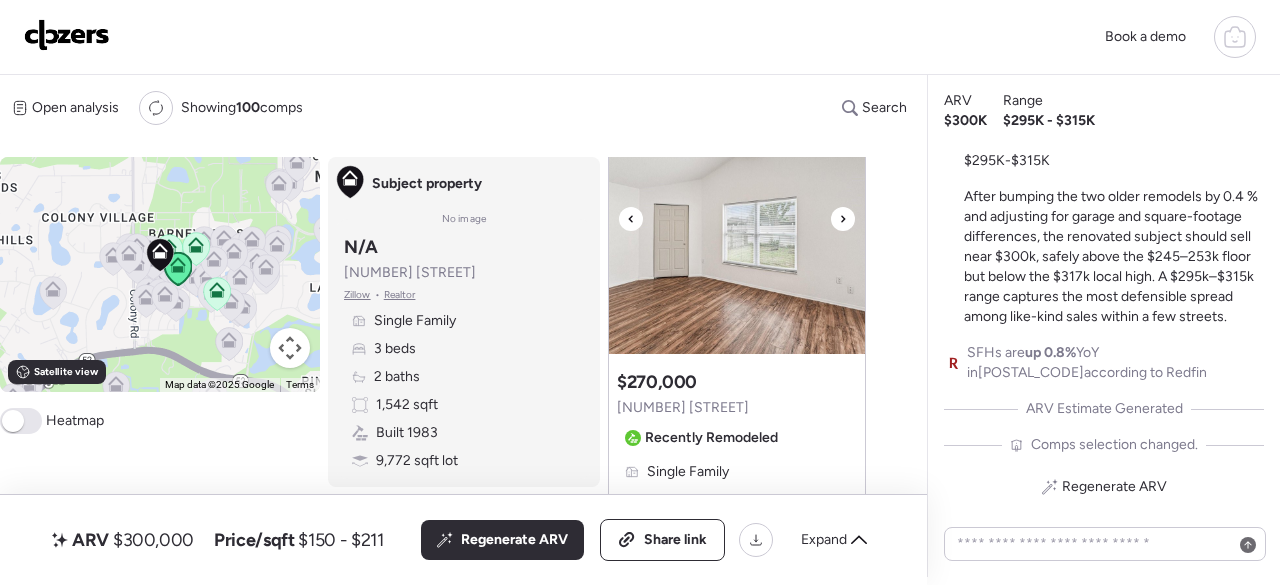click 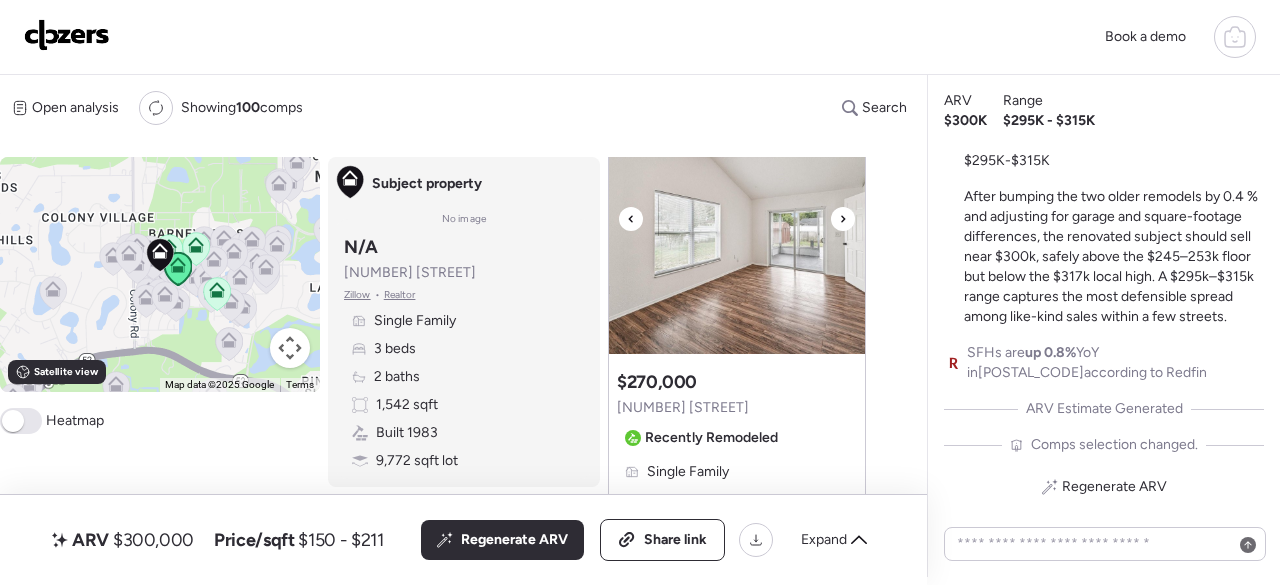 click 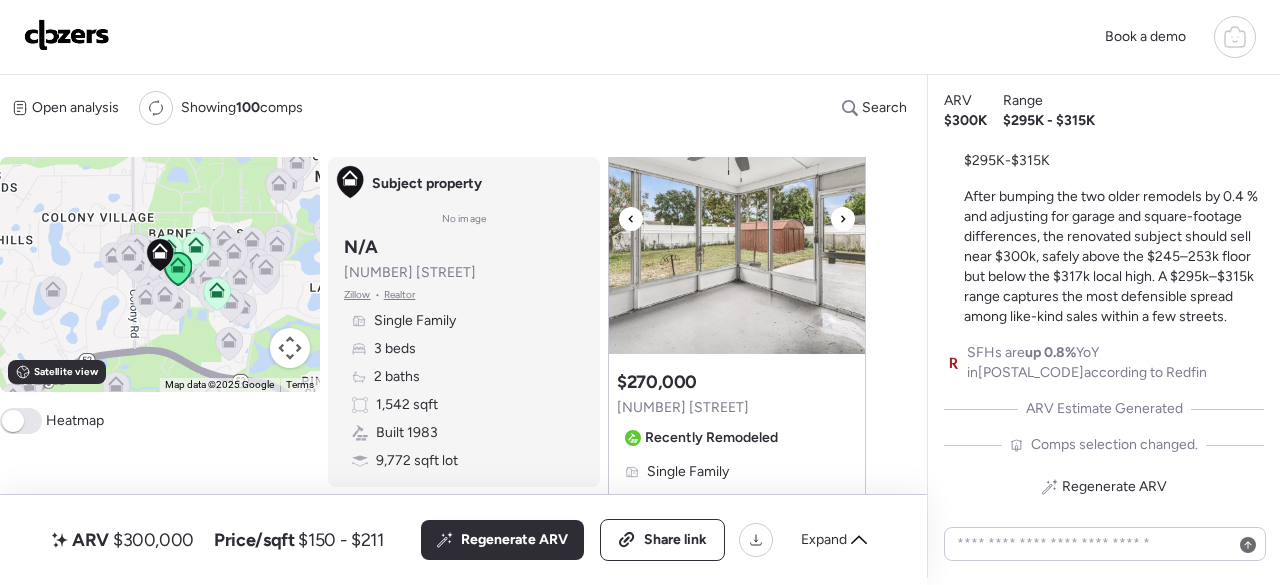 click 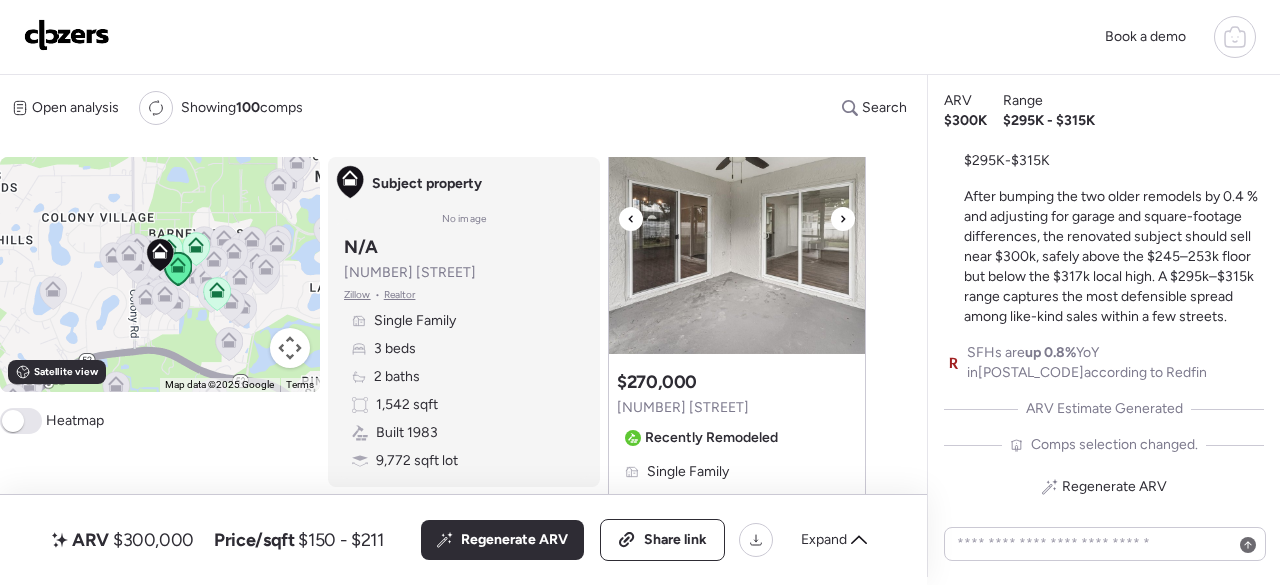 click 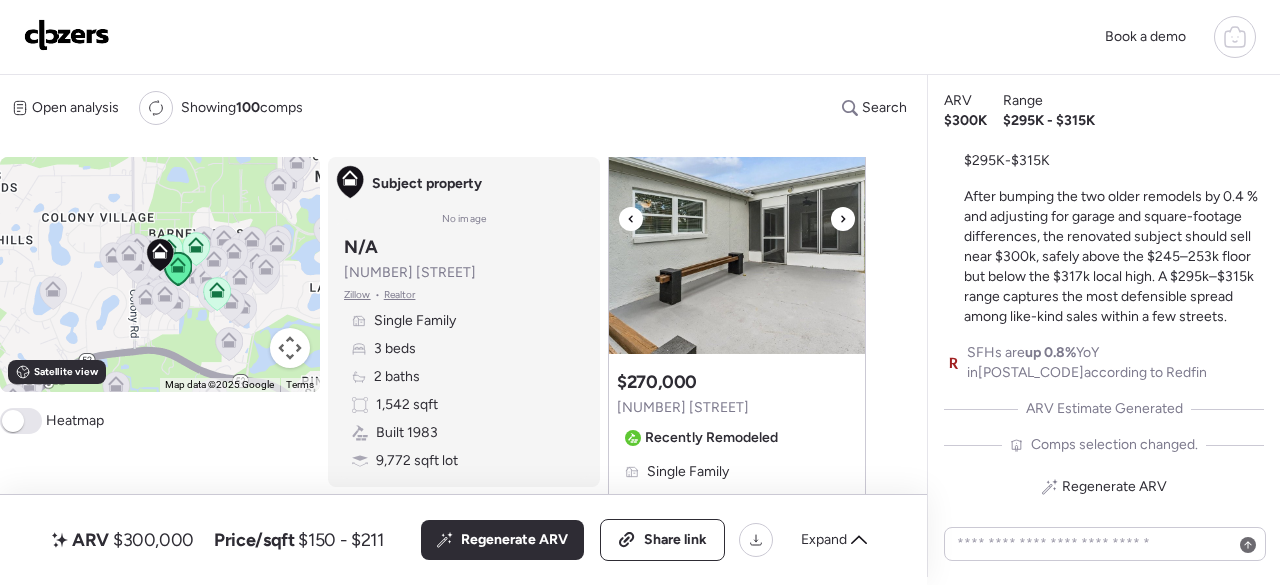 click 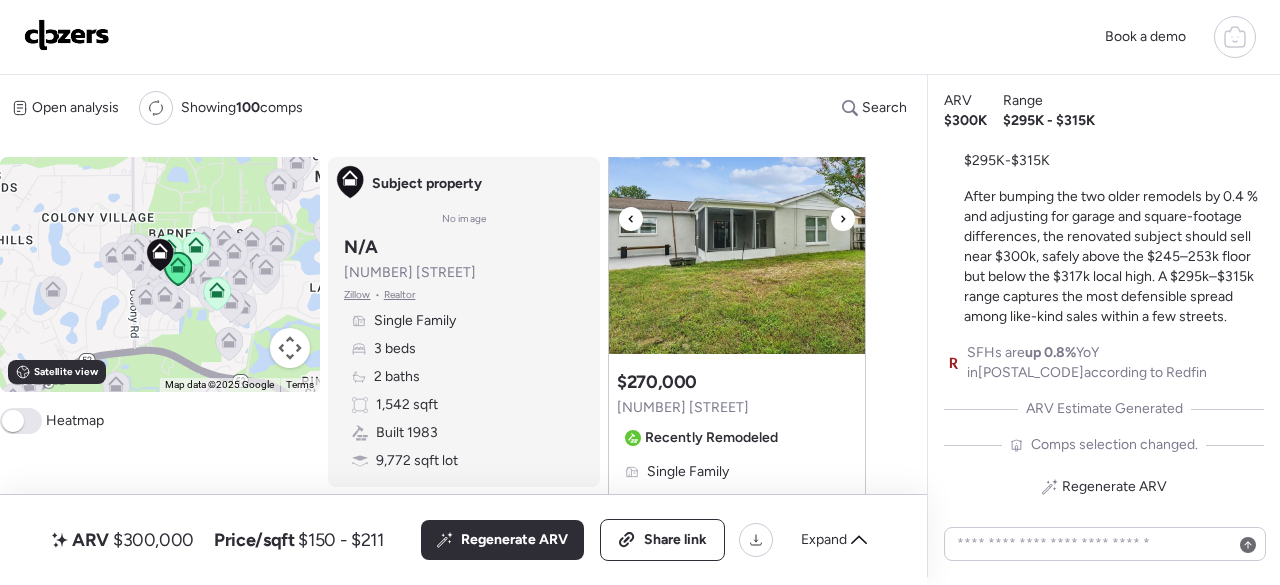 click 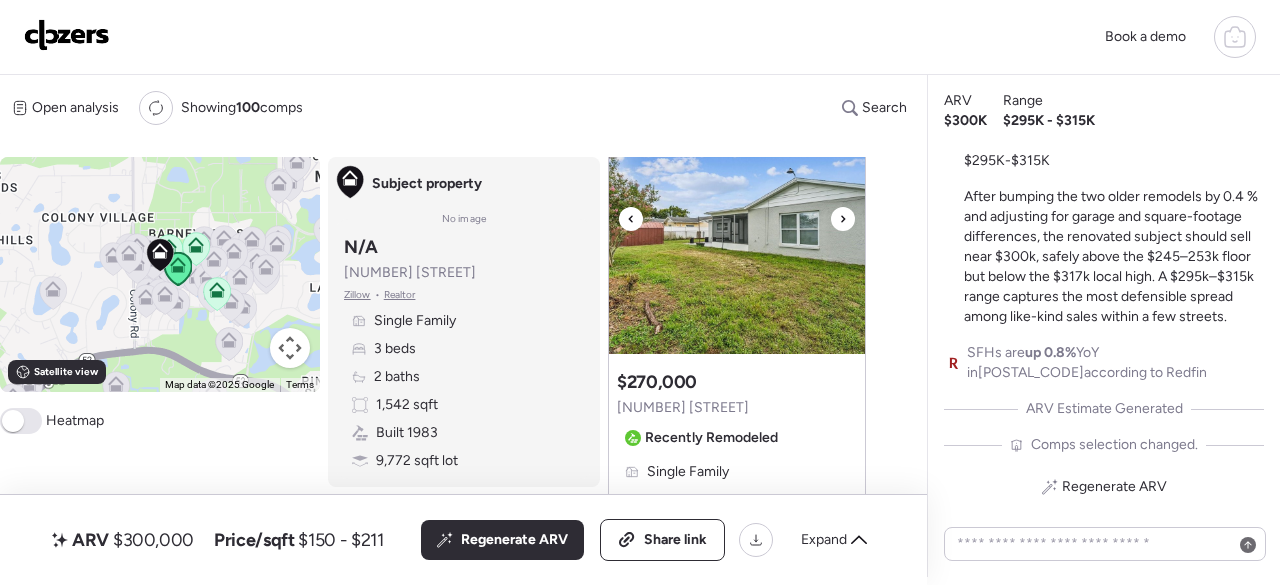 click 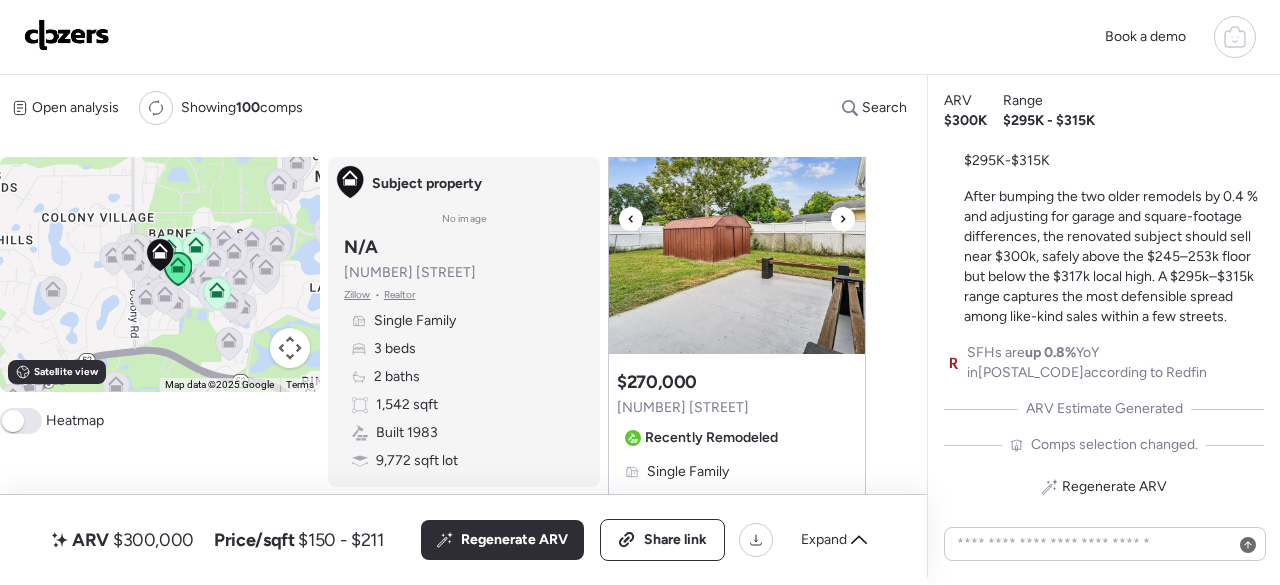 click 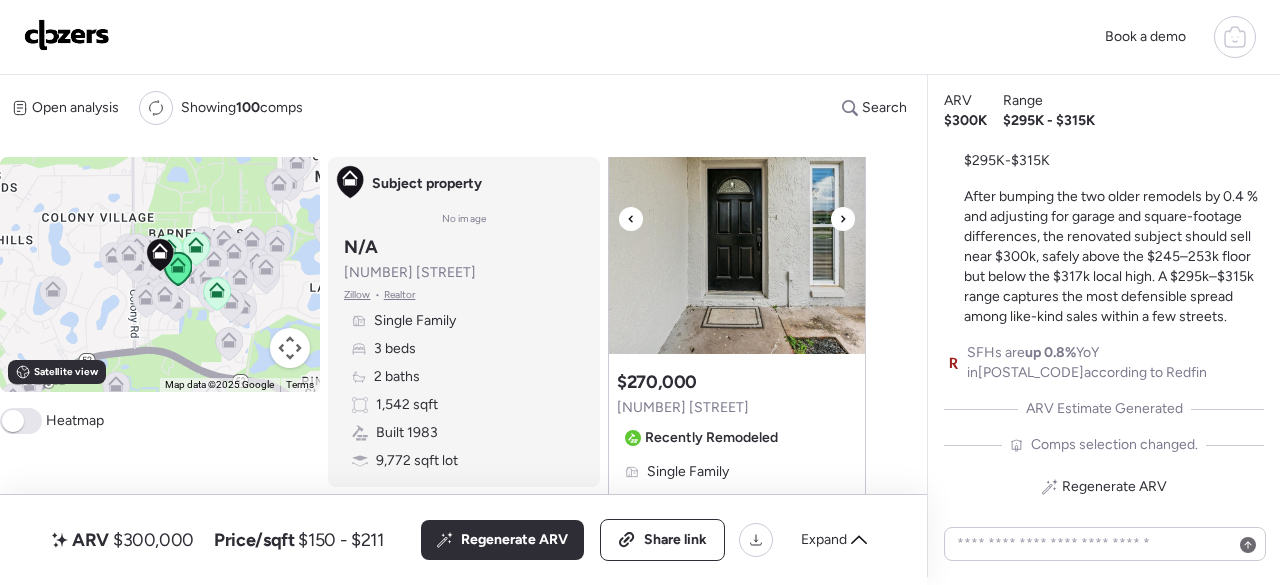 click 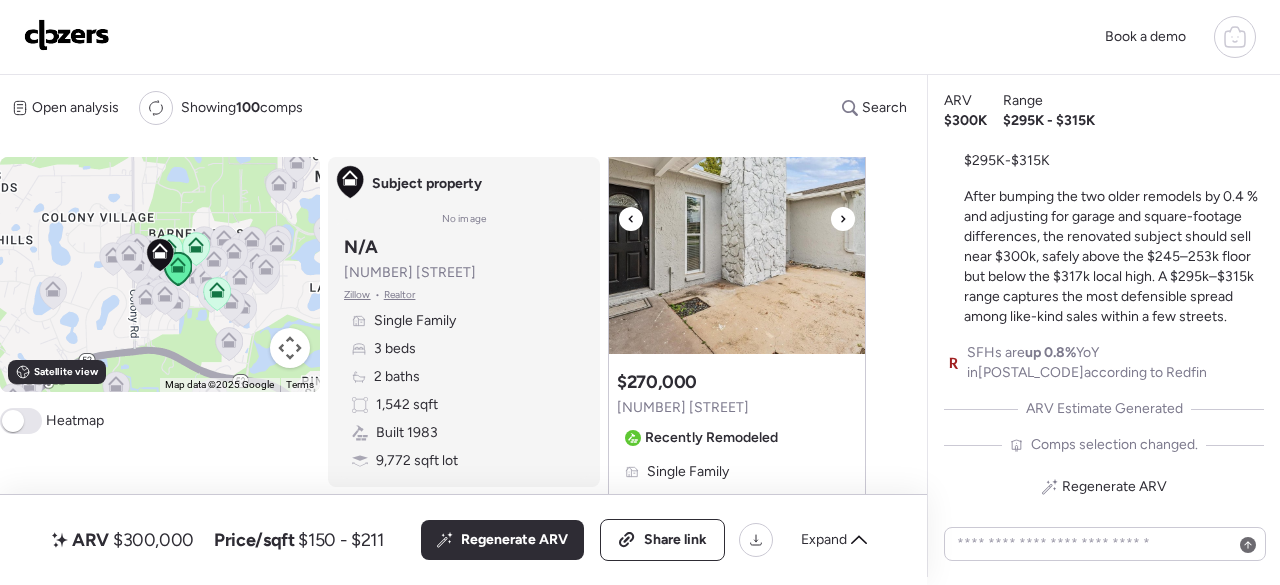 click 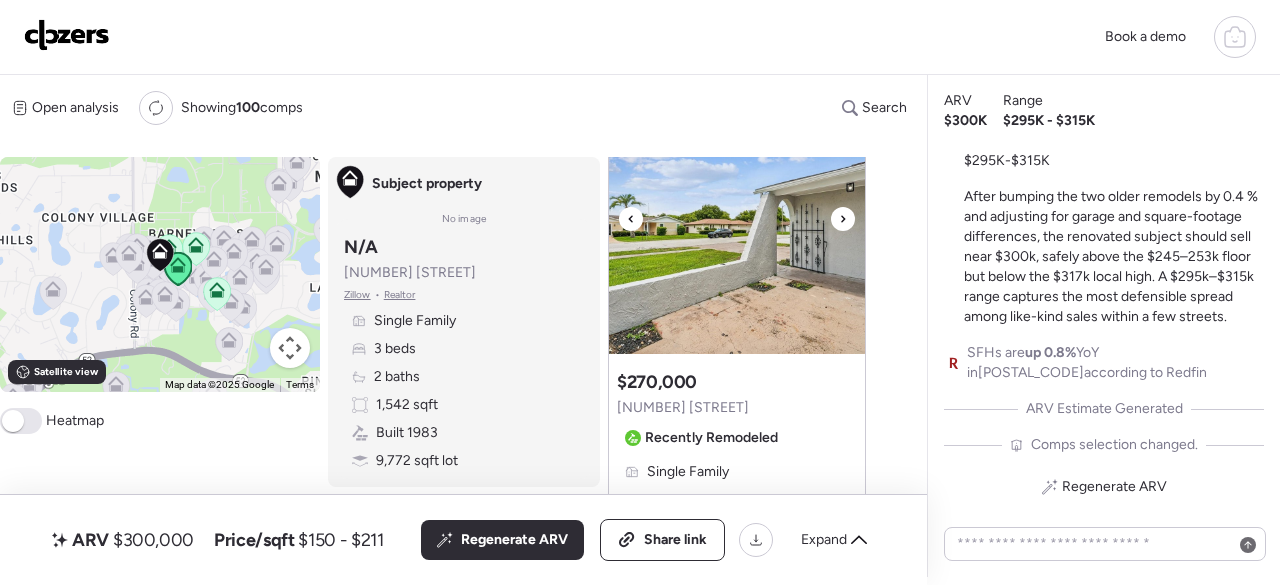 click 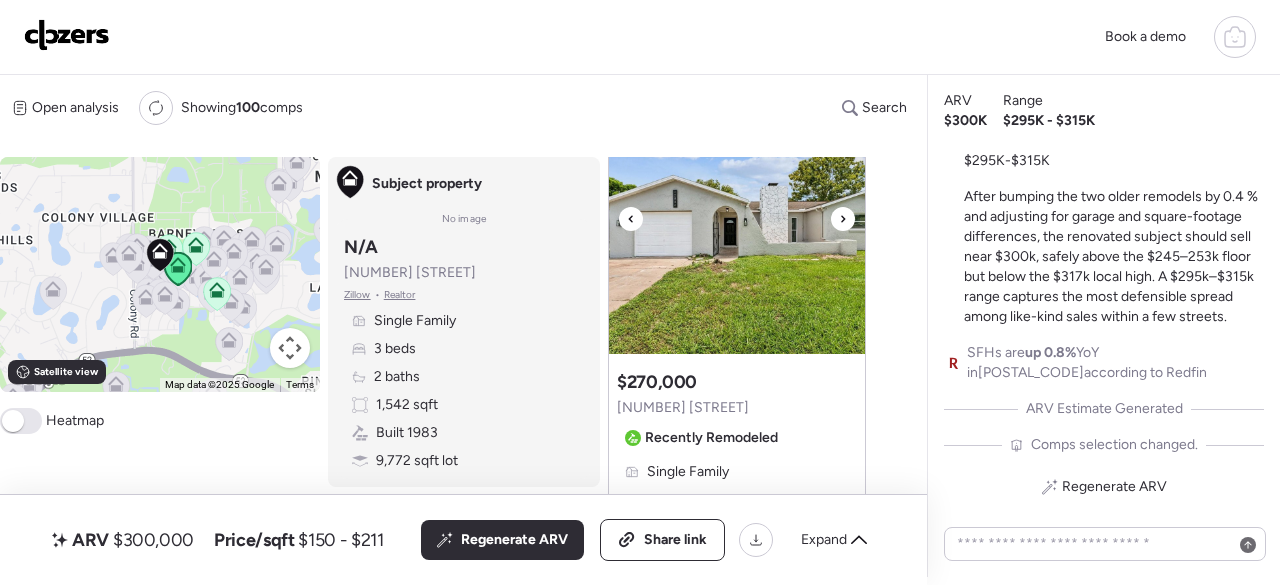 click 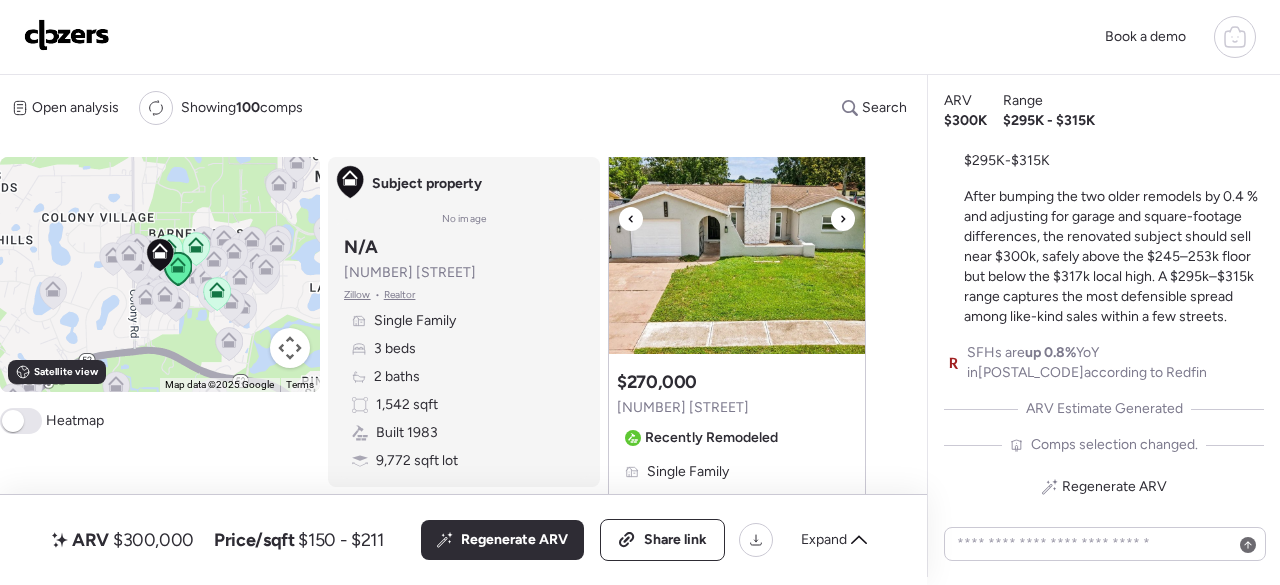 click 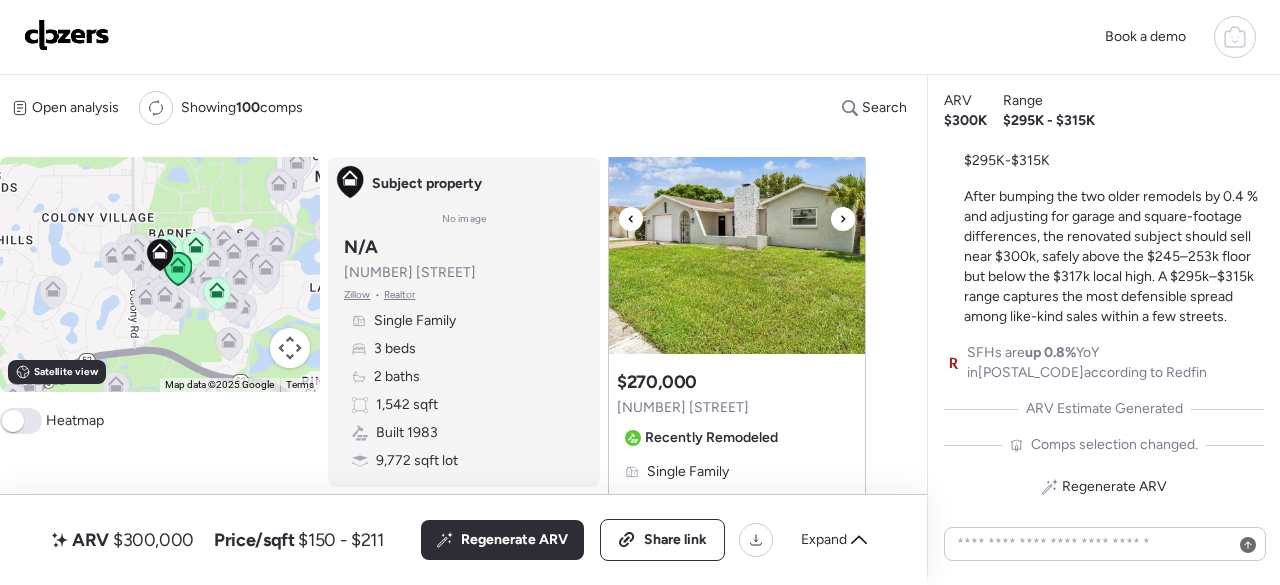 click 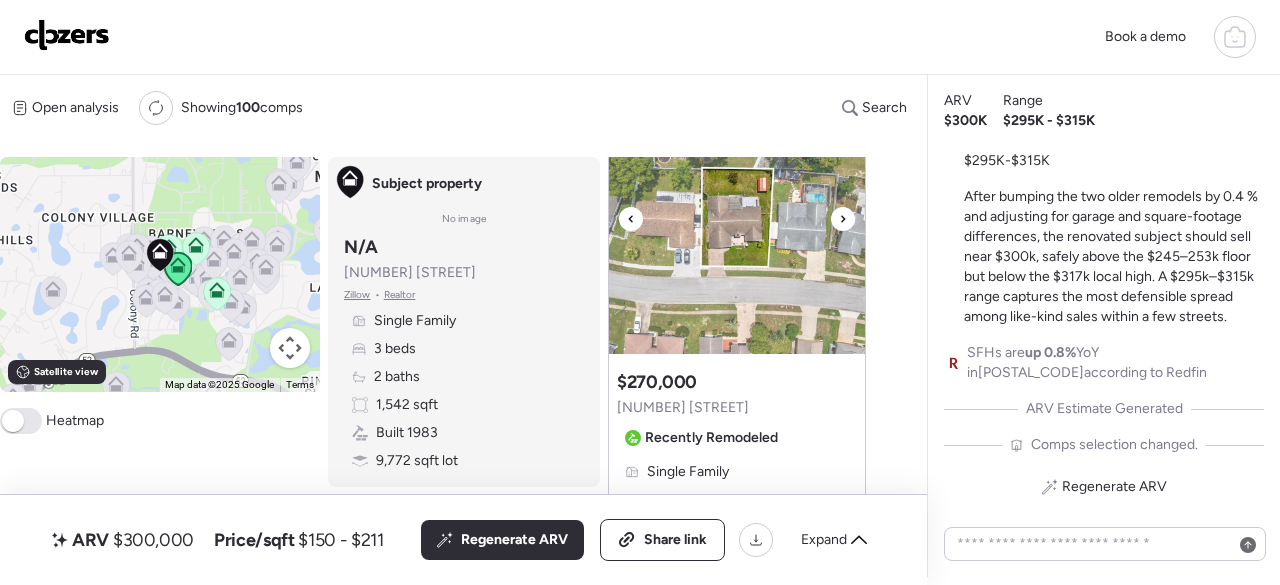click 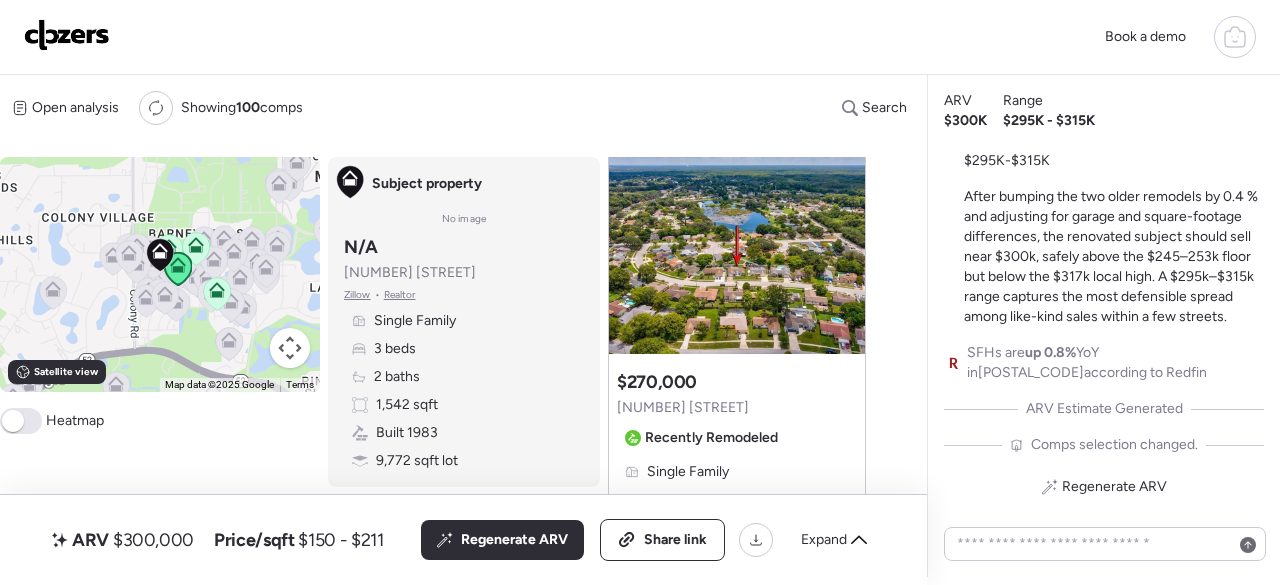 drag, startPoint x: 755, startPoint y: 399, endPoint x: 619, endPoint y: 396, distance: 136.03308 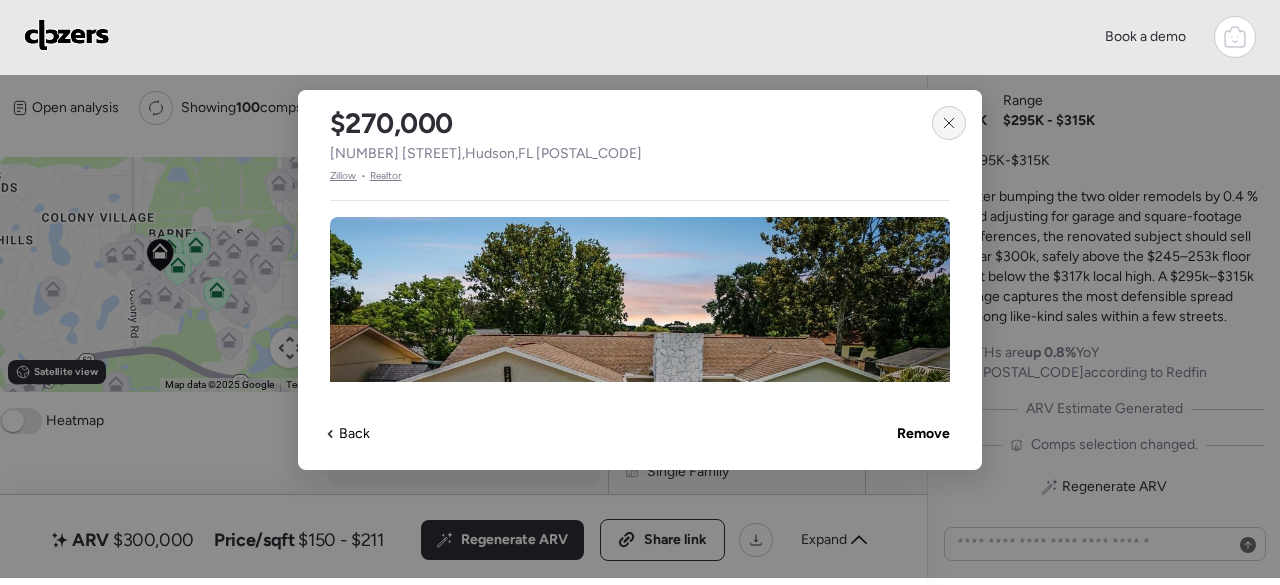 click 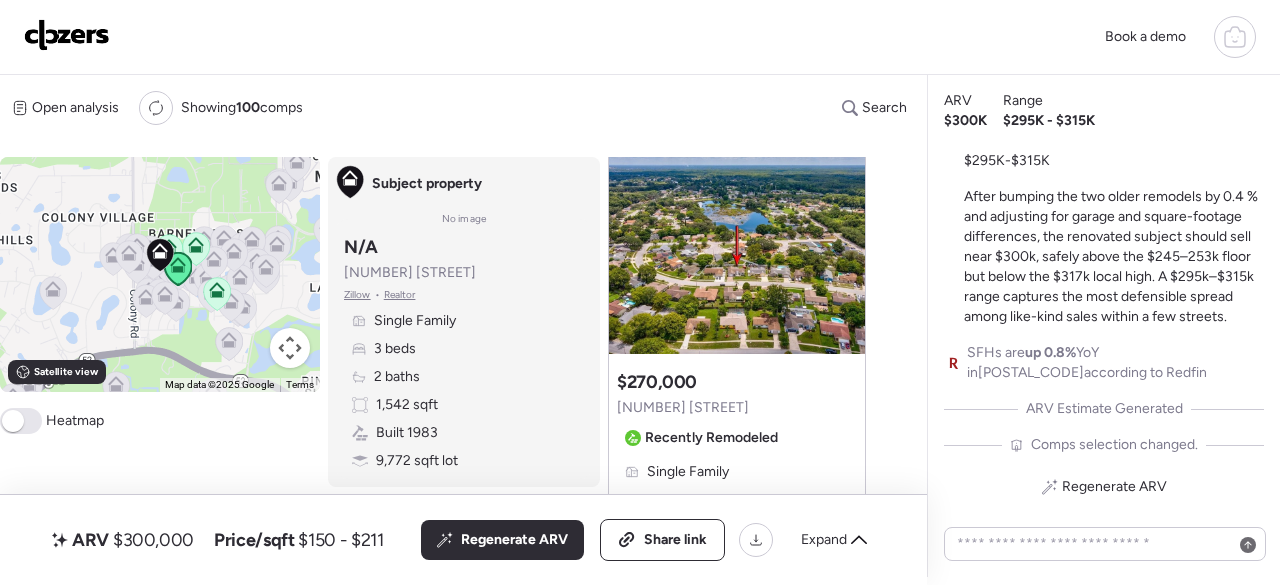 drag, startPoint x: 759, startPoint y: 402, endPoint x: 619, endPoint y: 410, distance: 140.22838 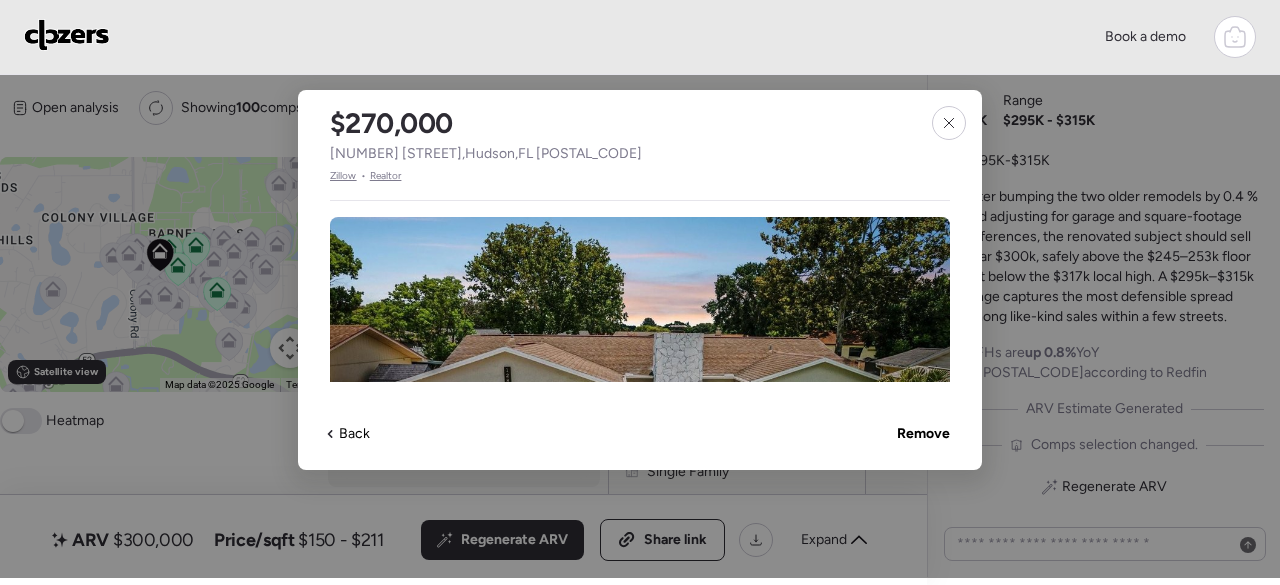 click 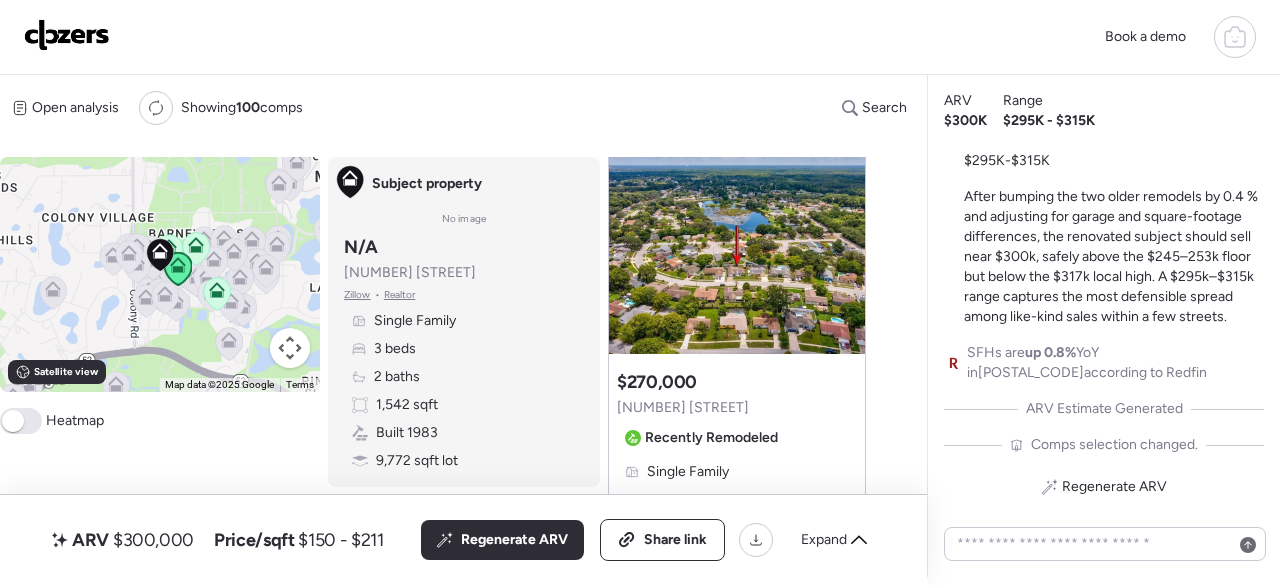 drag, startPoint x: 618, startPoint y: 403, endPoint x: 763, endPoint y: 405, distance: 145.0138 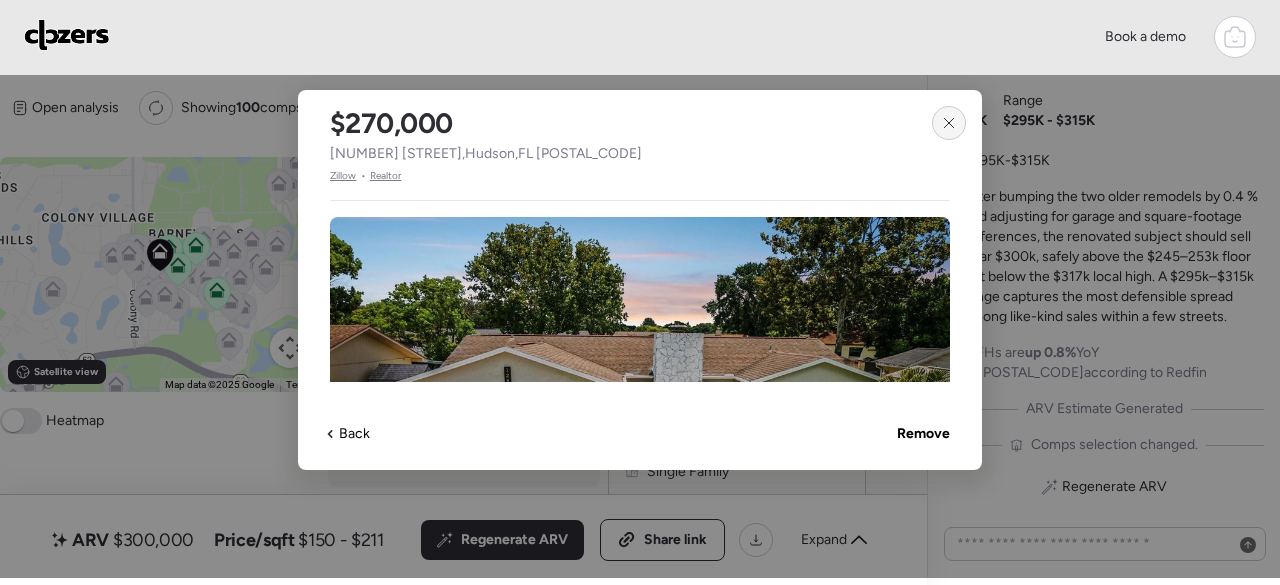 click 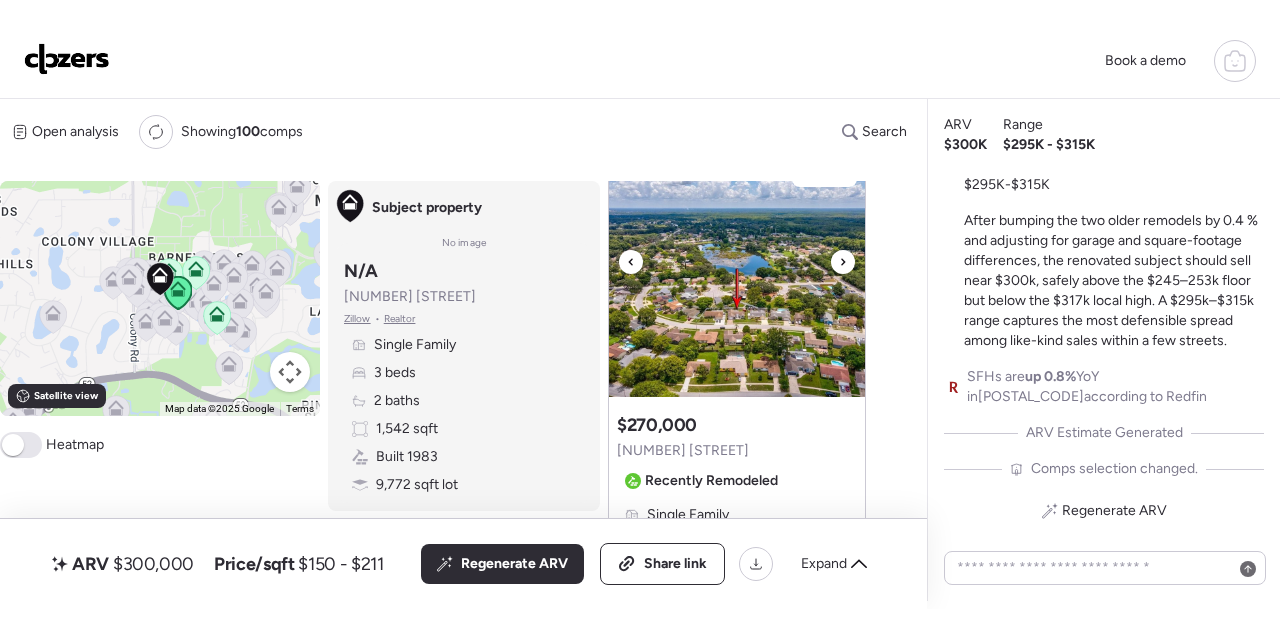 scroll, scrollTop: 2914, scrollLeft: 0, axis: vertical 